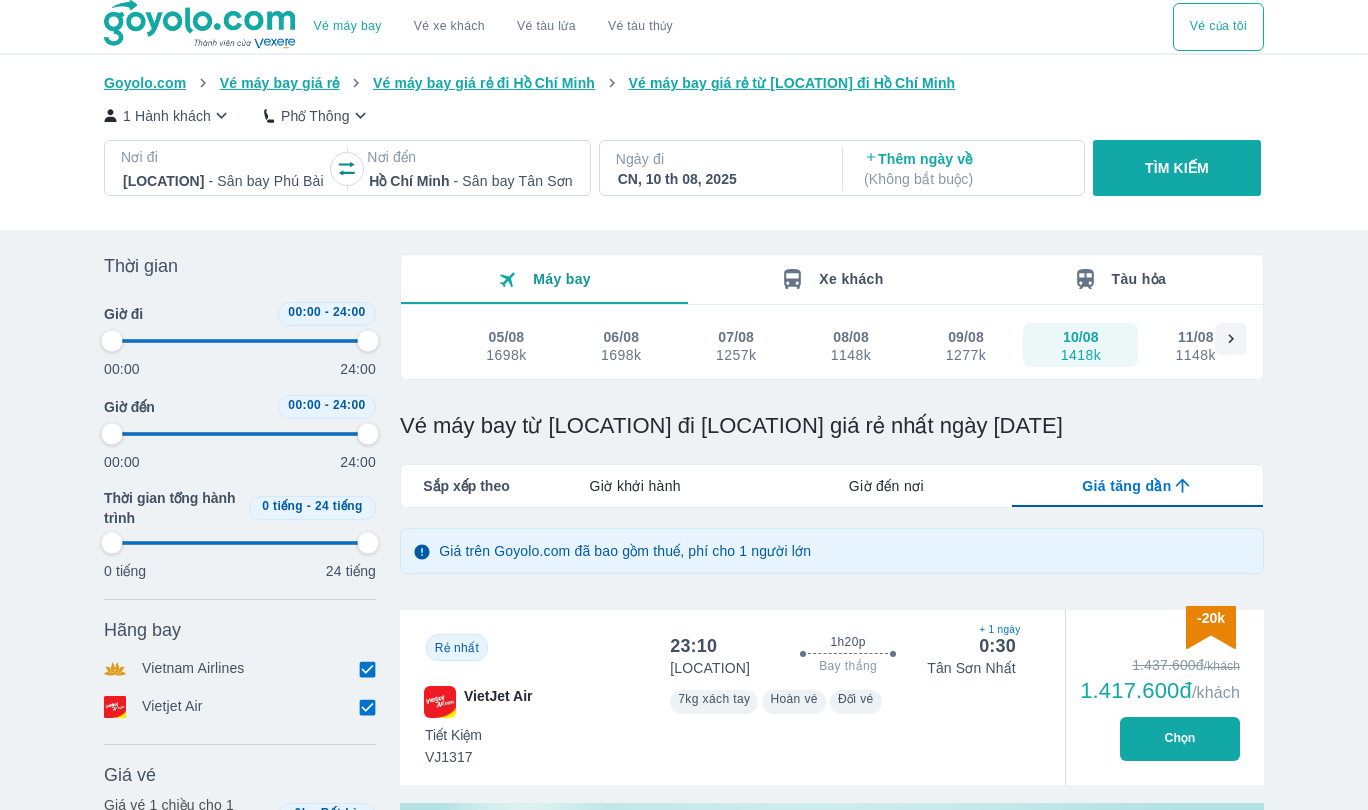 scroll, scrollTop: 0, scrollLeft: 0, axis: both 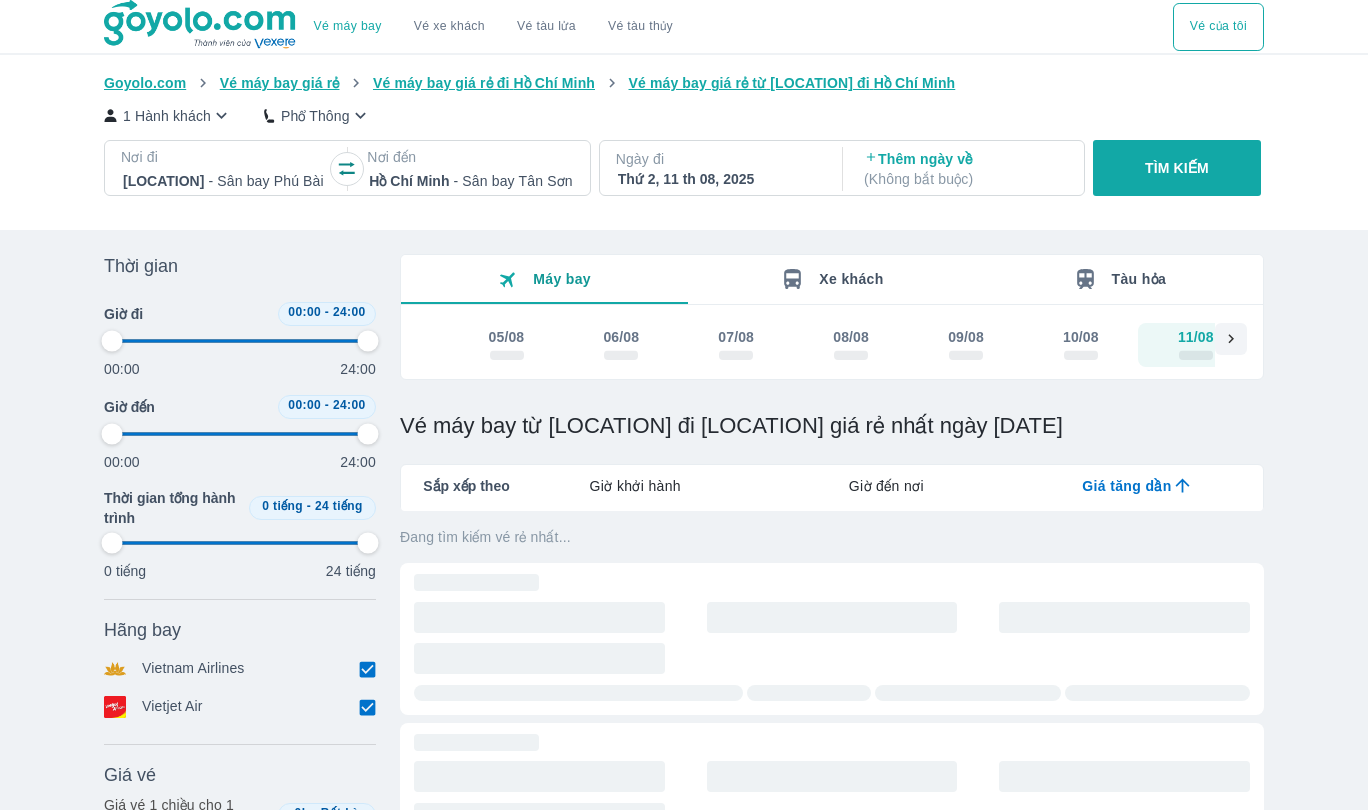 type on "97.9166666666667" 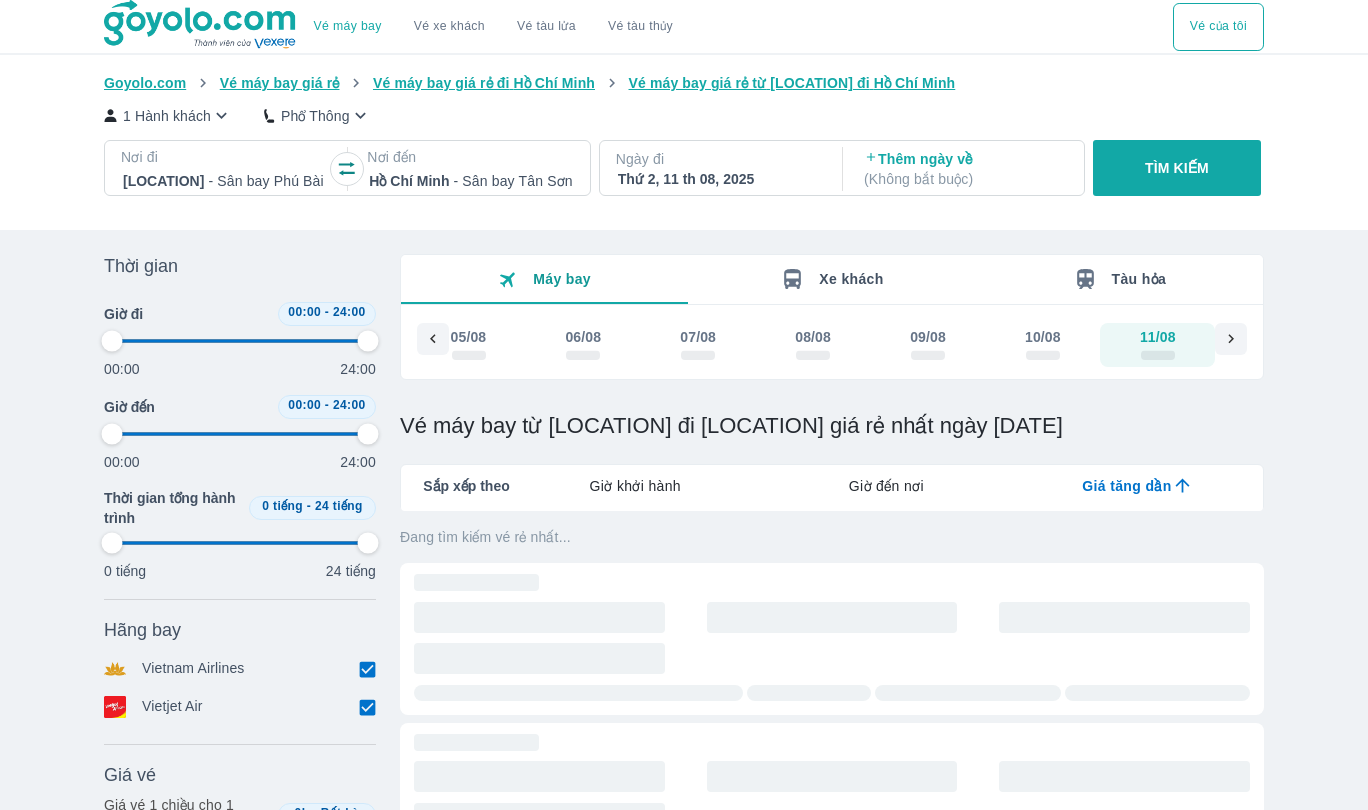 scroll, scrollTop: 0, scrollLeft: 38, axis: horizontal 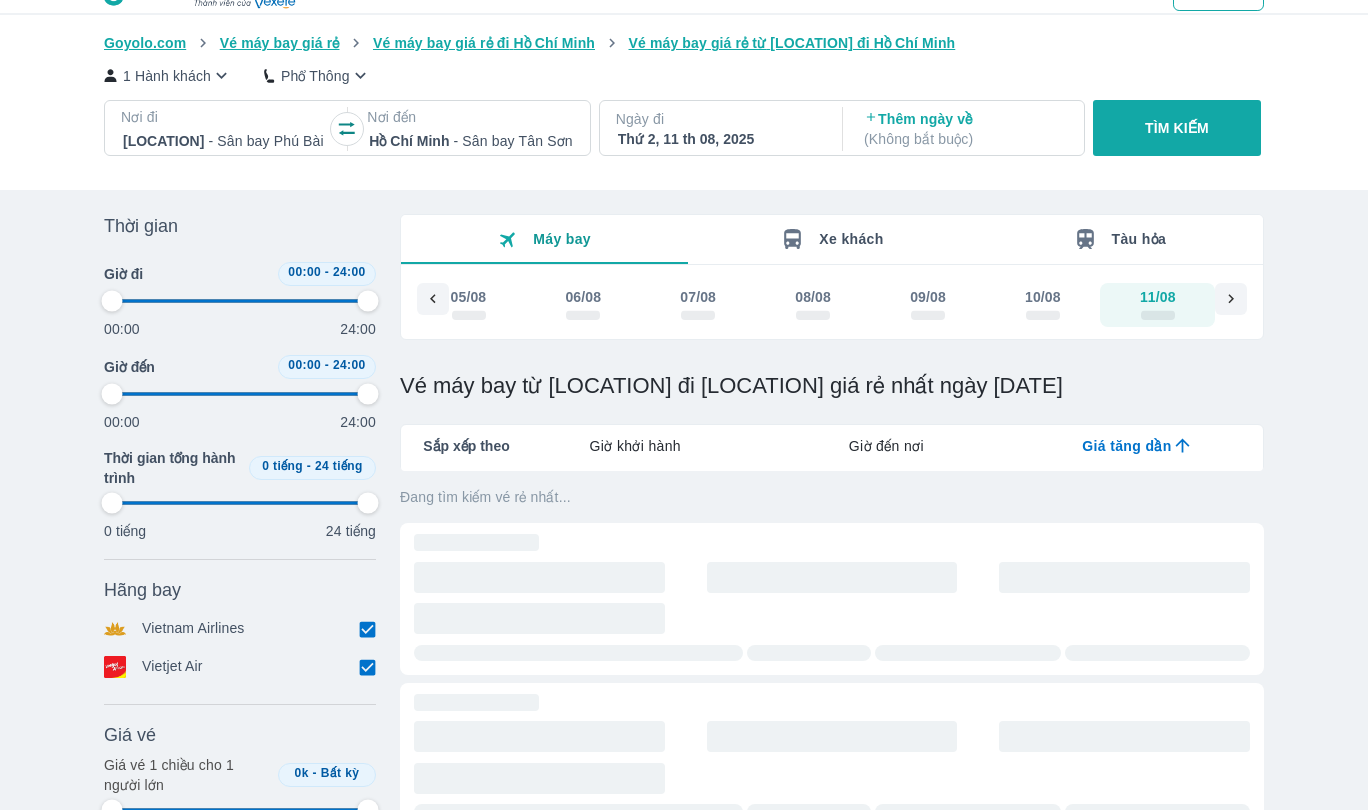 type on "97.9166666666667" 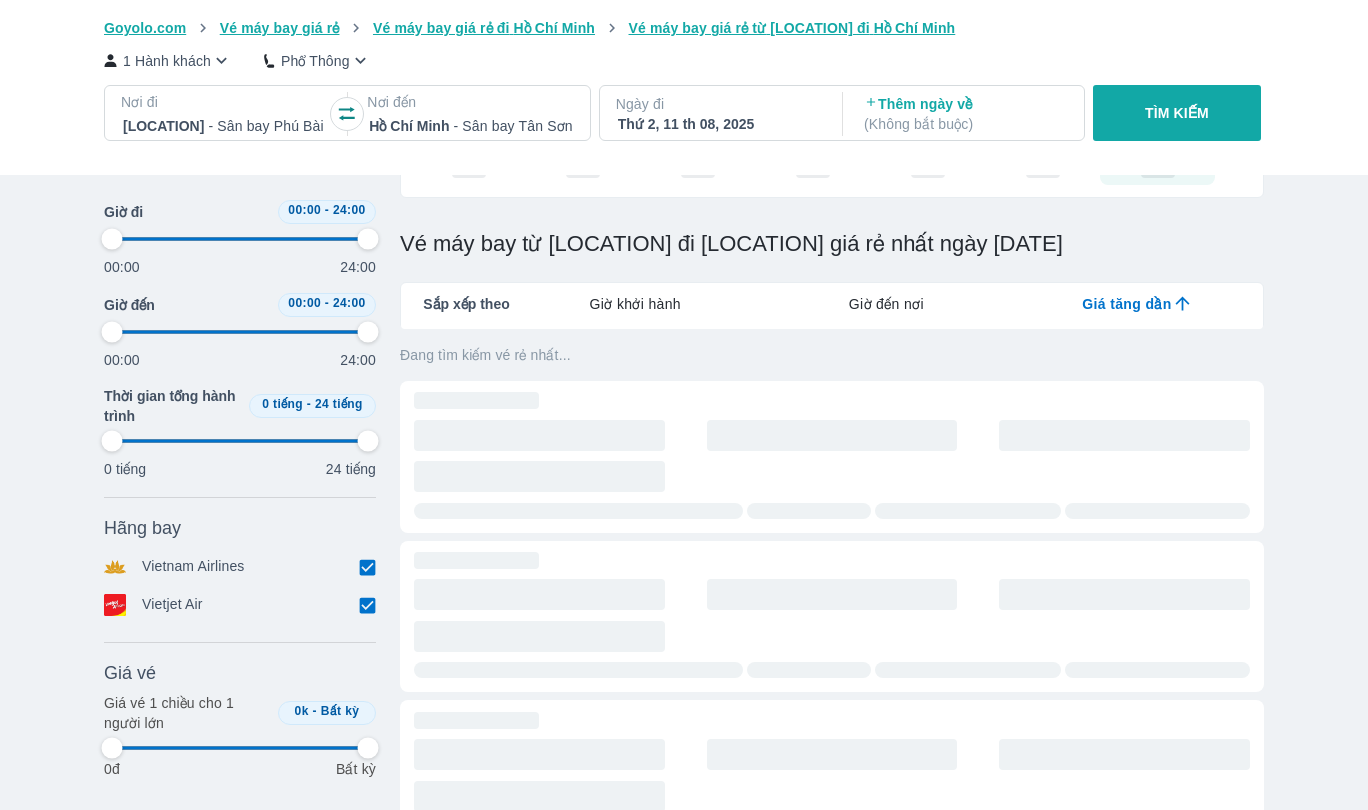scroll, scrollTop: 184, scrollLeft: 0, axis: vertical 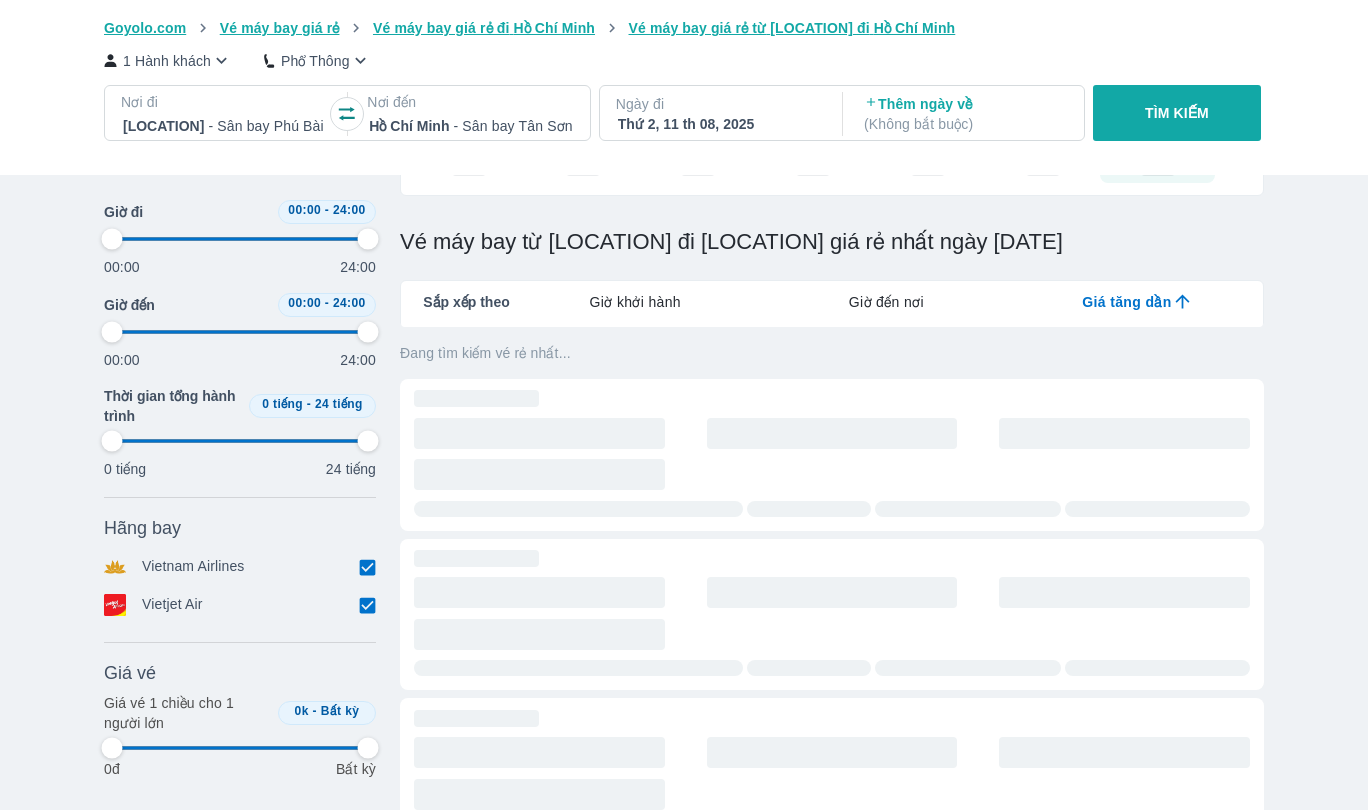 type on "97.9166666666667" 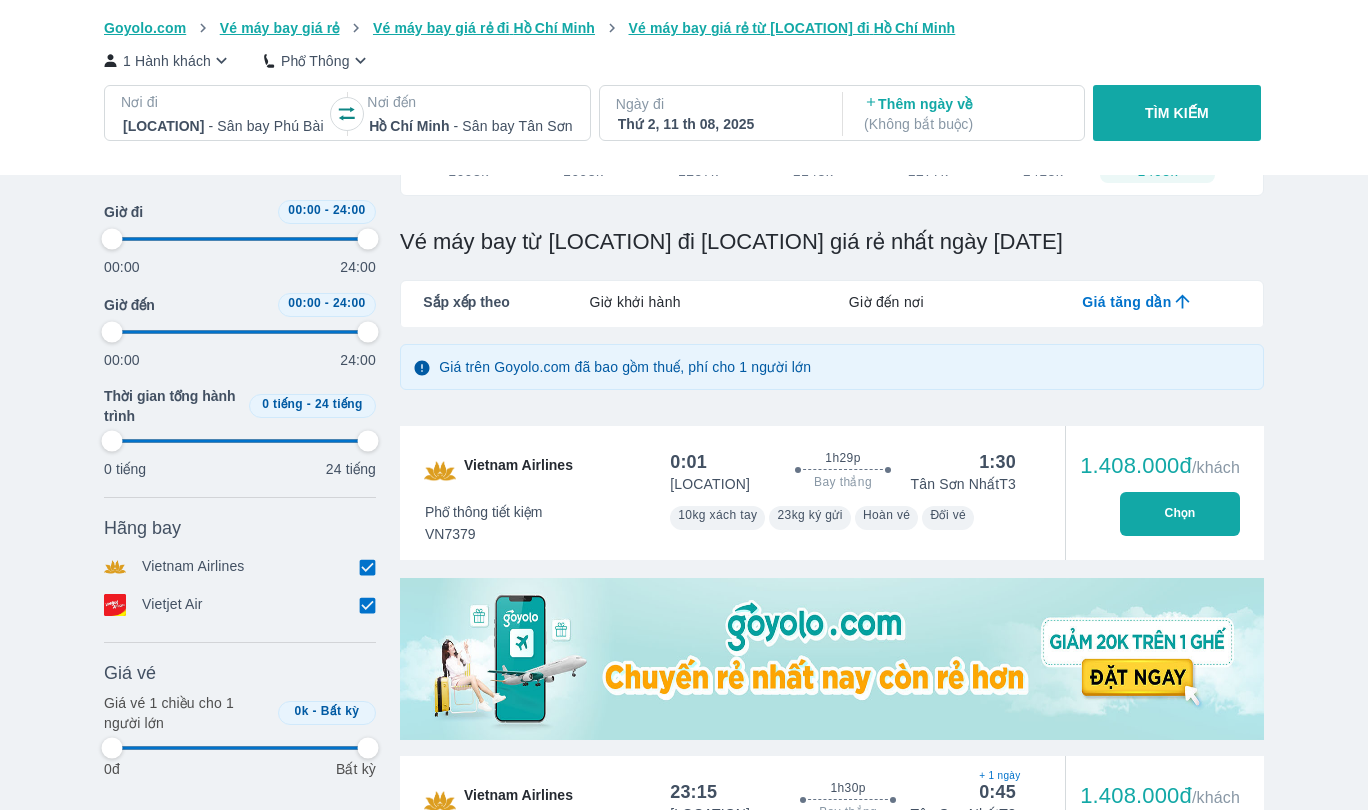 type on "97.9166666666667" 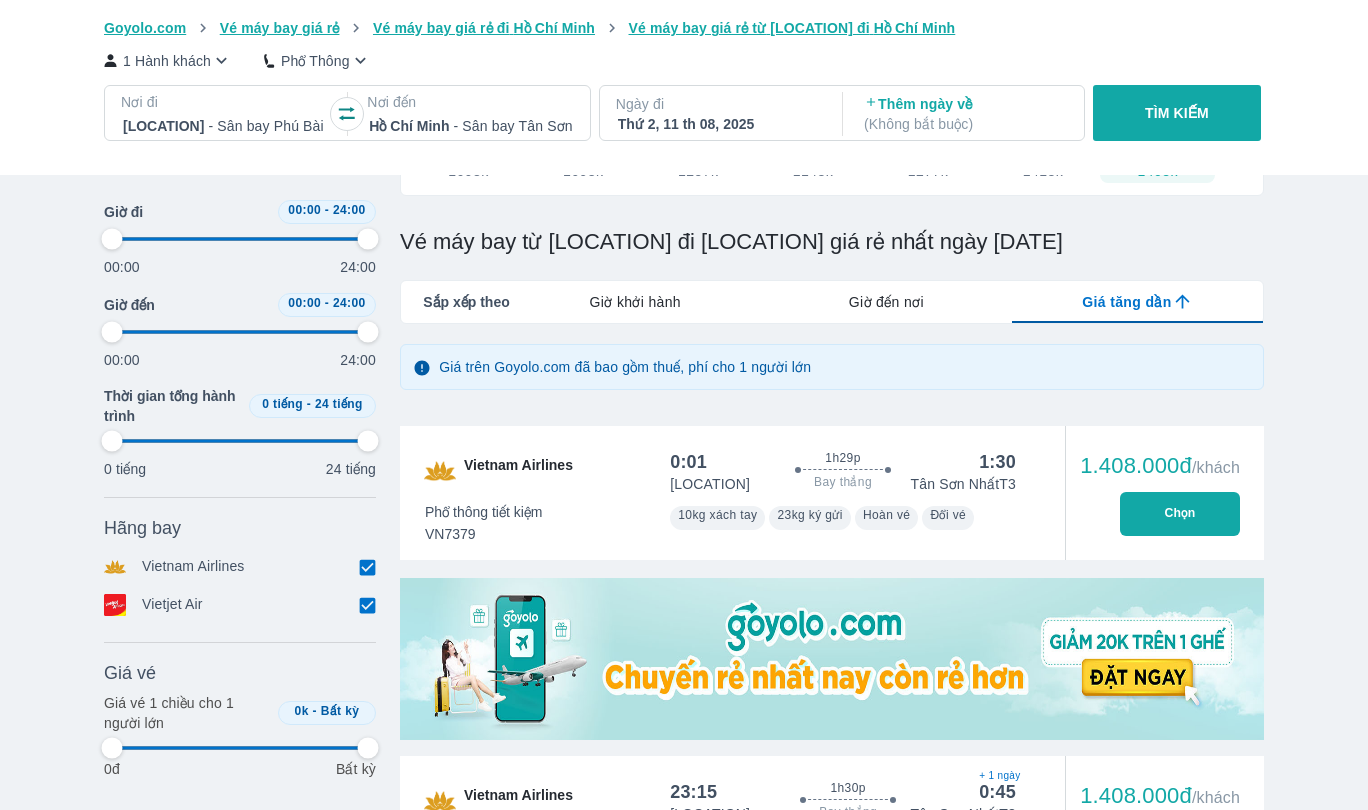 type on "97.9166666666667" 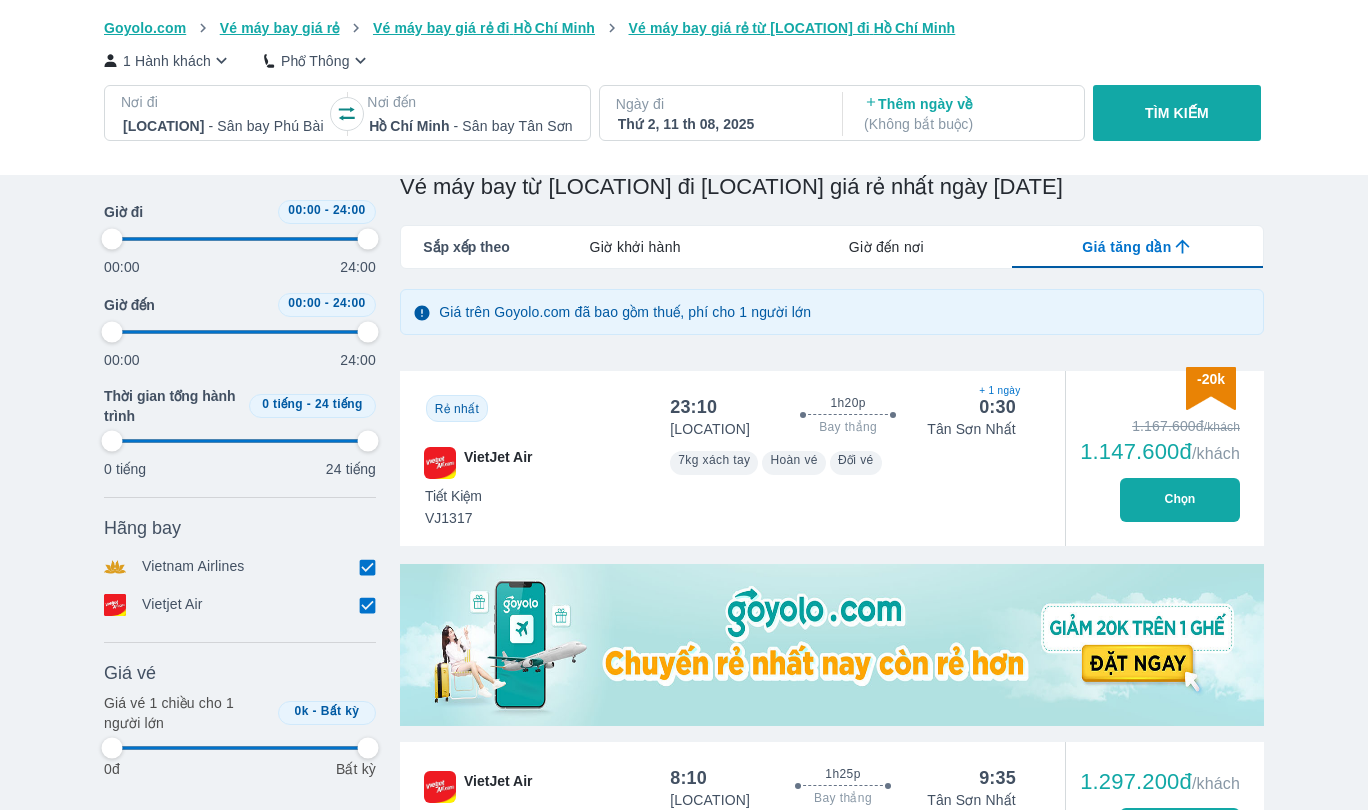 type on "97.9166666666667" 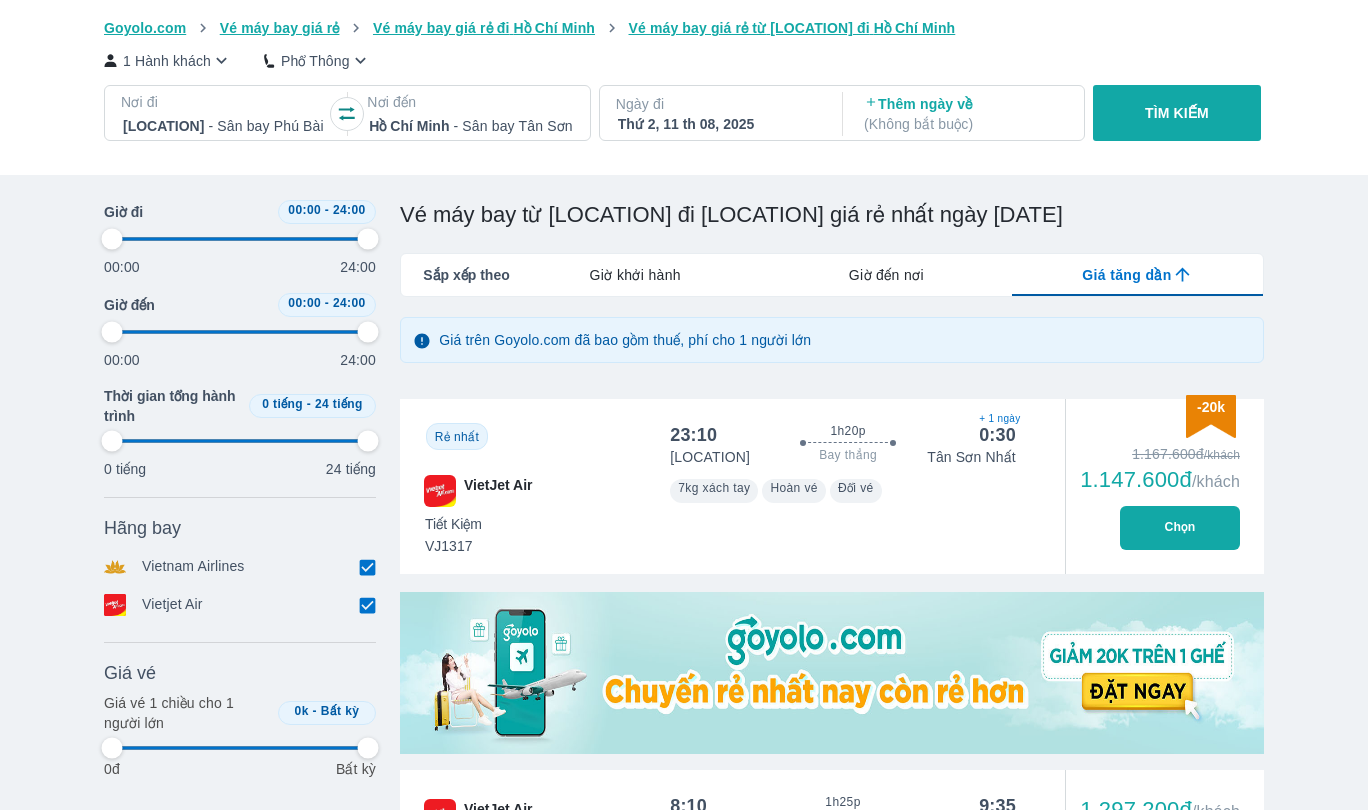 scroll, scrollTop: 210, scrollLeft: 0, axis: vertical 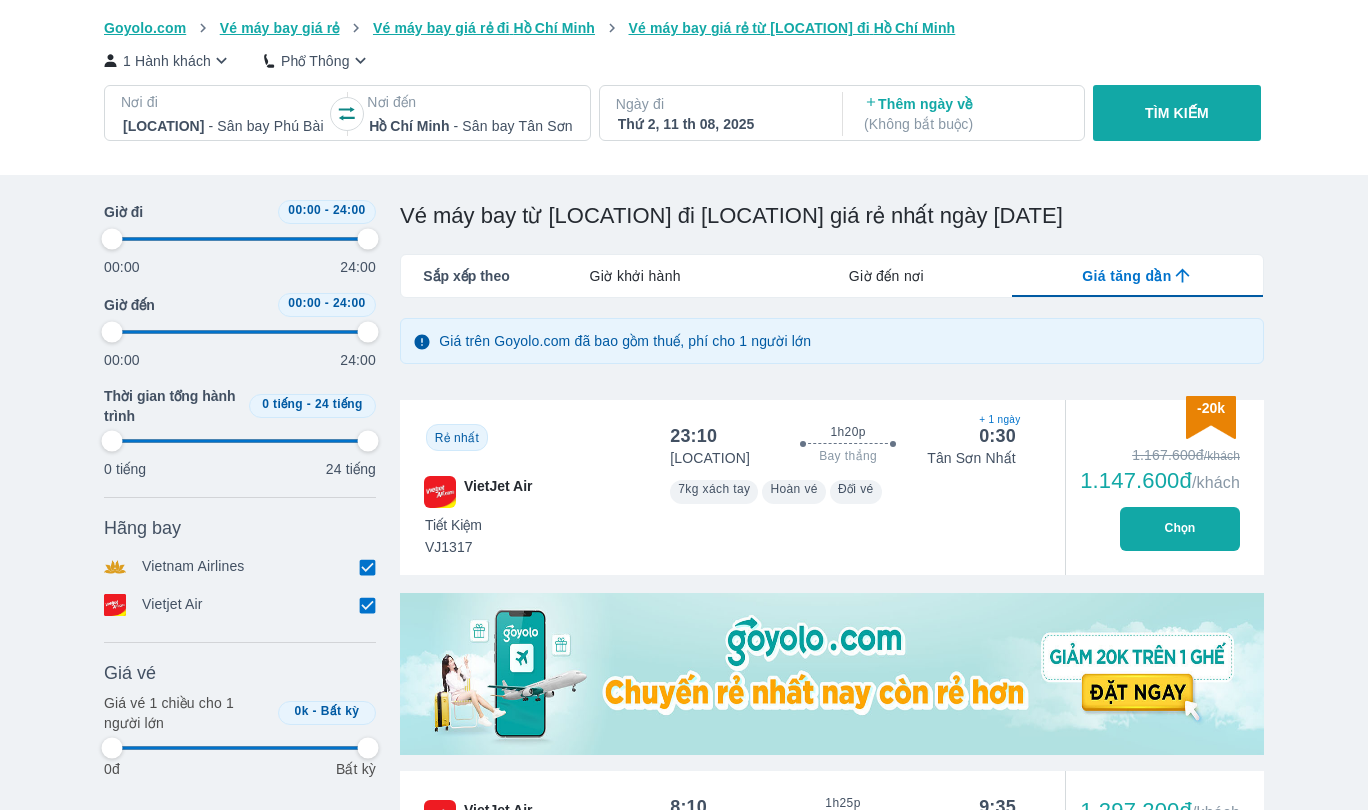 type on "97.9166666666667" 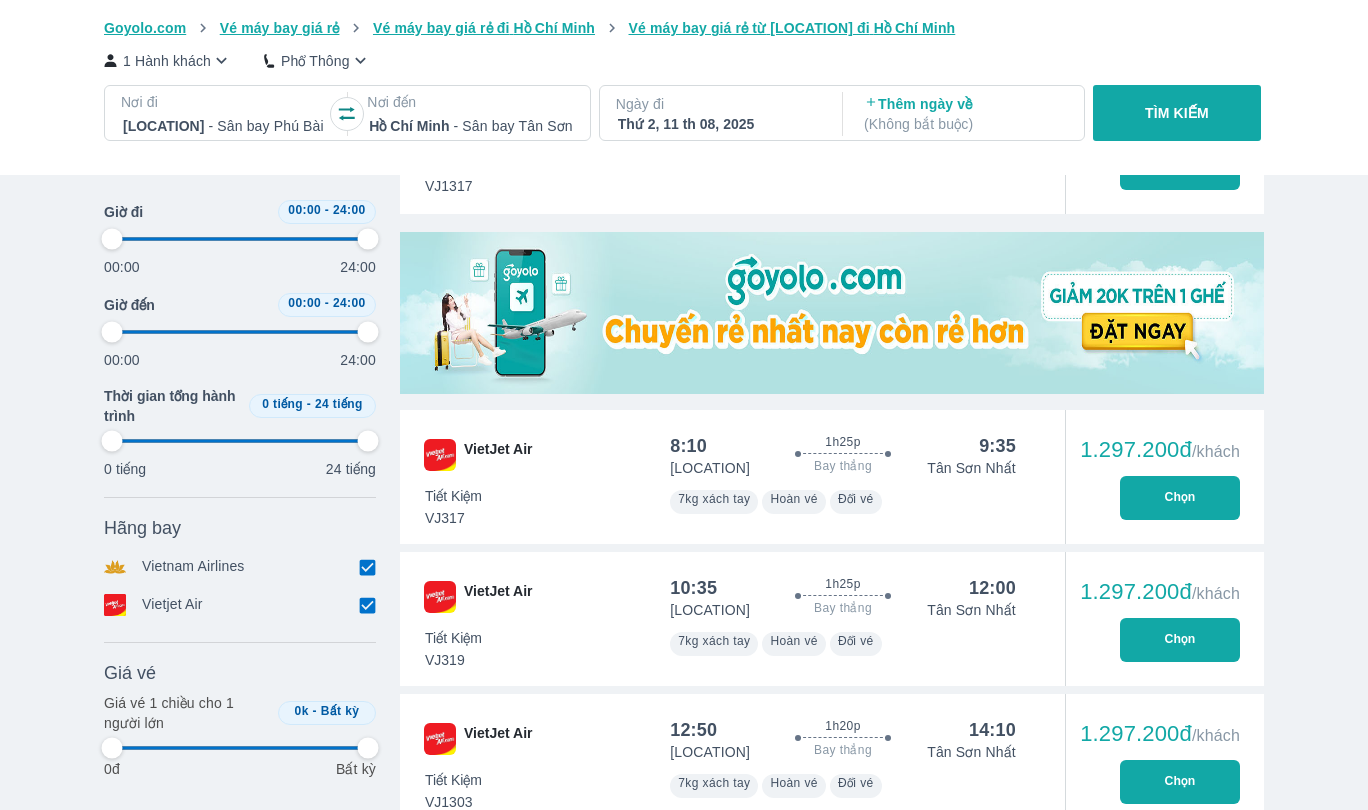 type on "97.9166666666667" 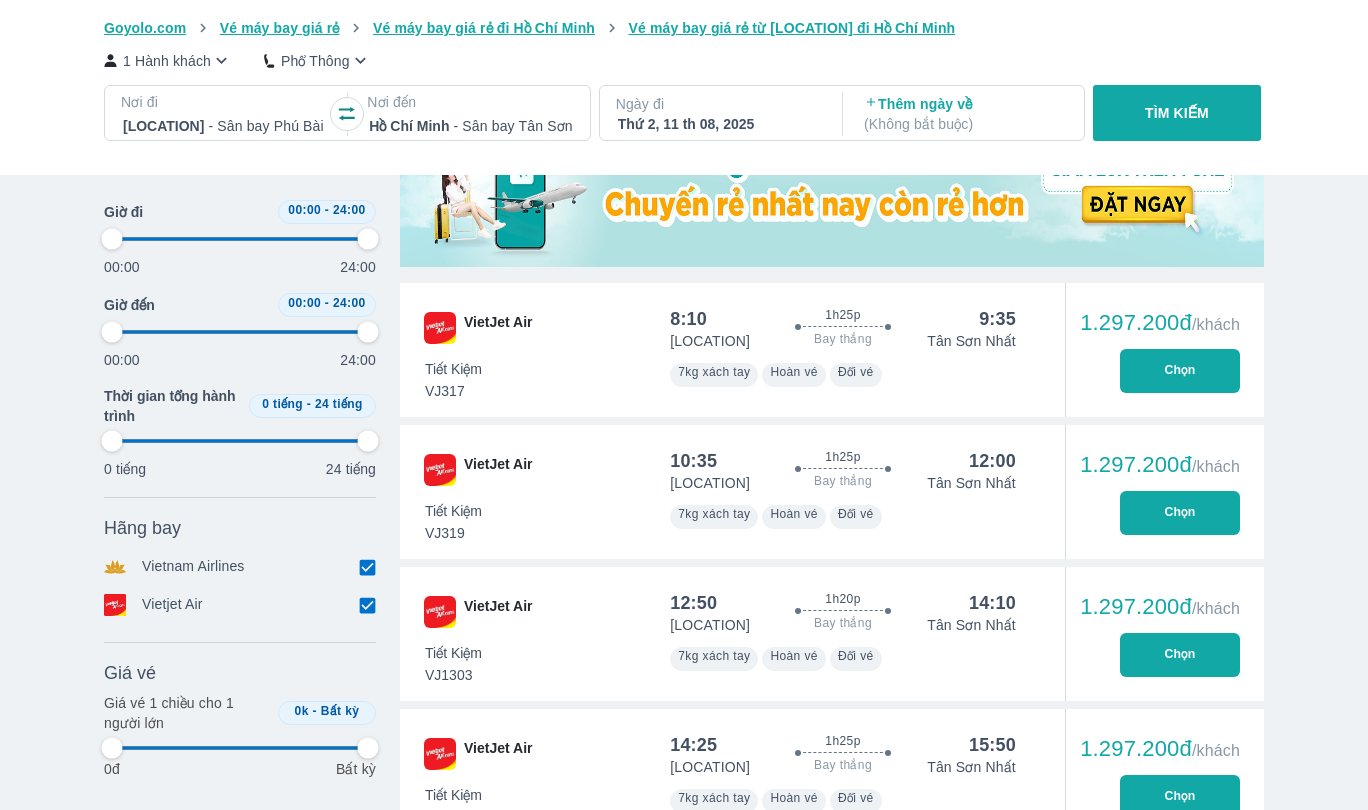 type on "97.9166666666667" 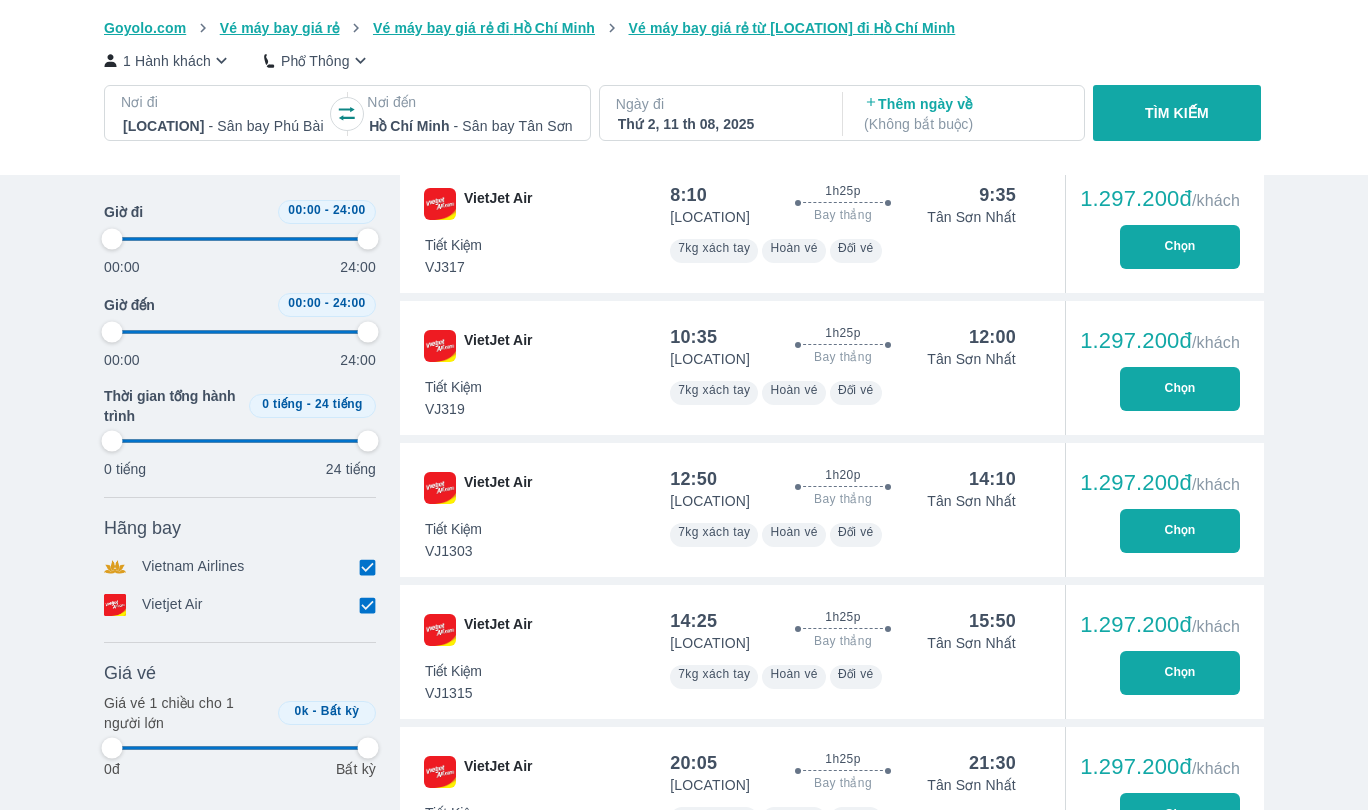 type on "97.9166666666667" 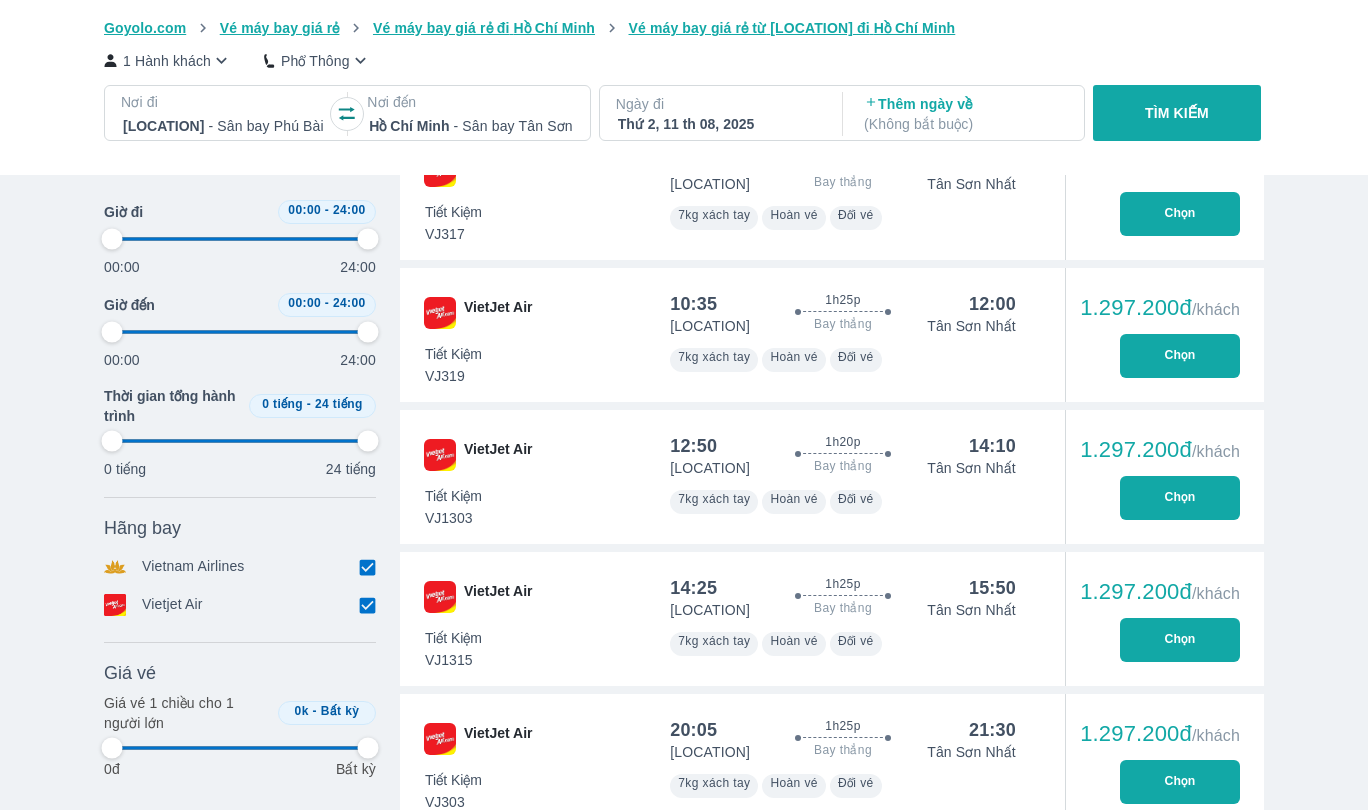 type on "97.9166666666667" 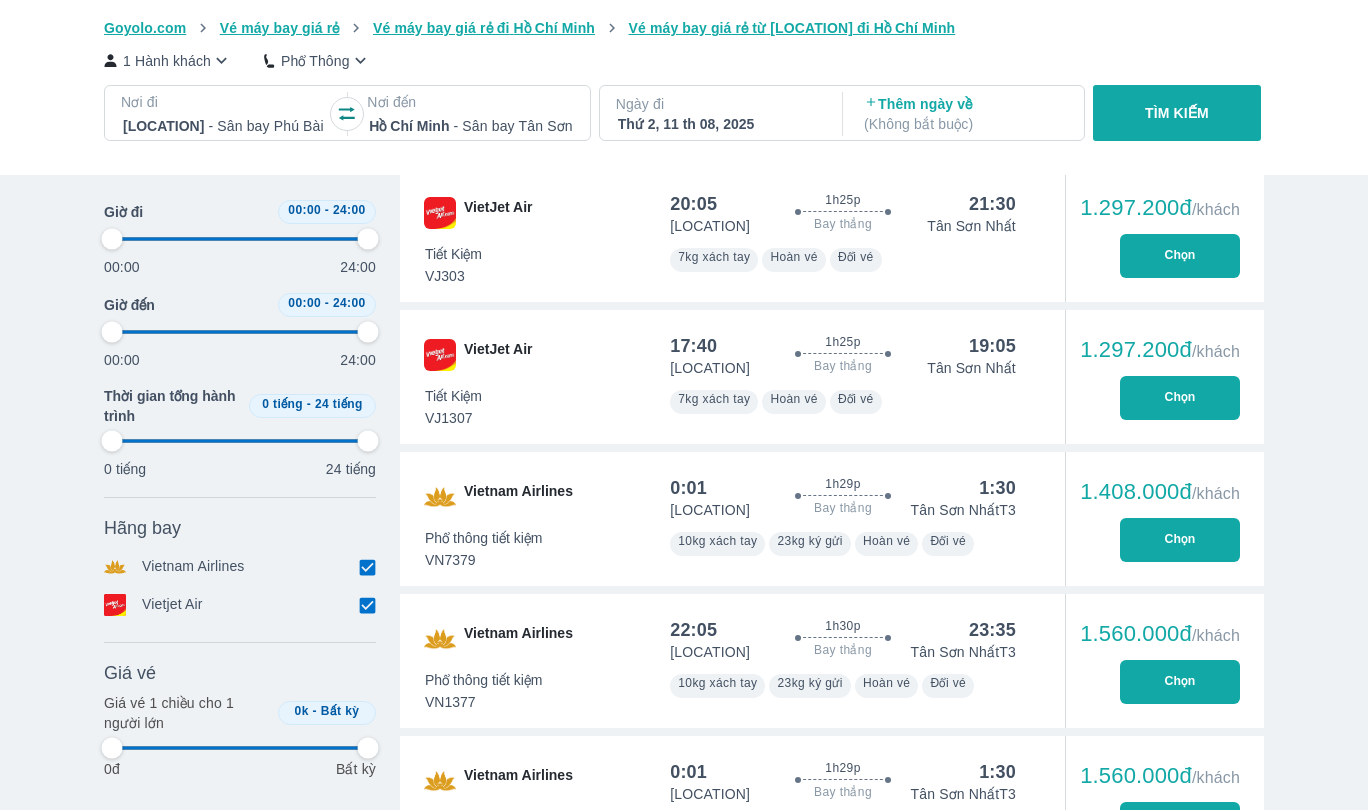 scroll, scrollTop: 1382, scrollLeft: 0, axis: vertical 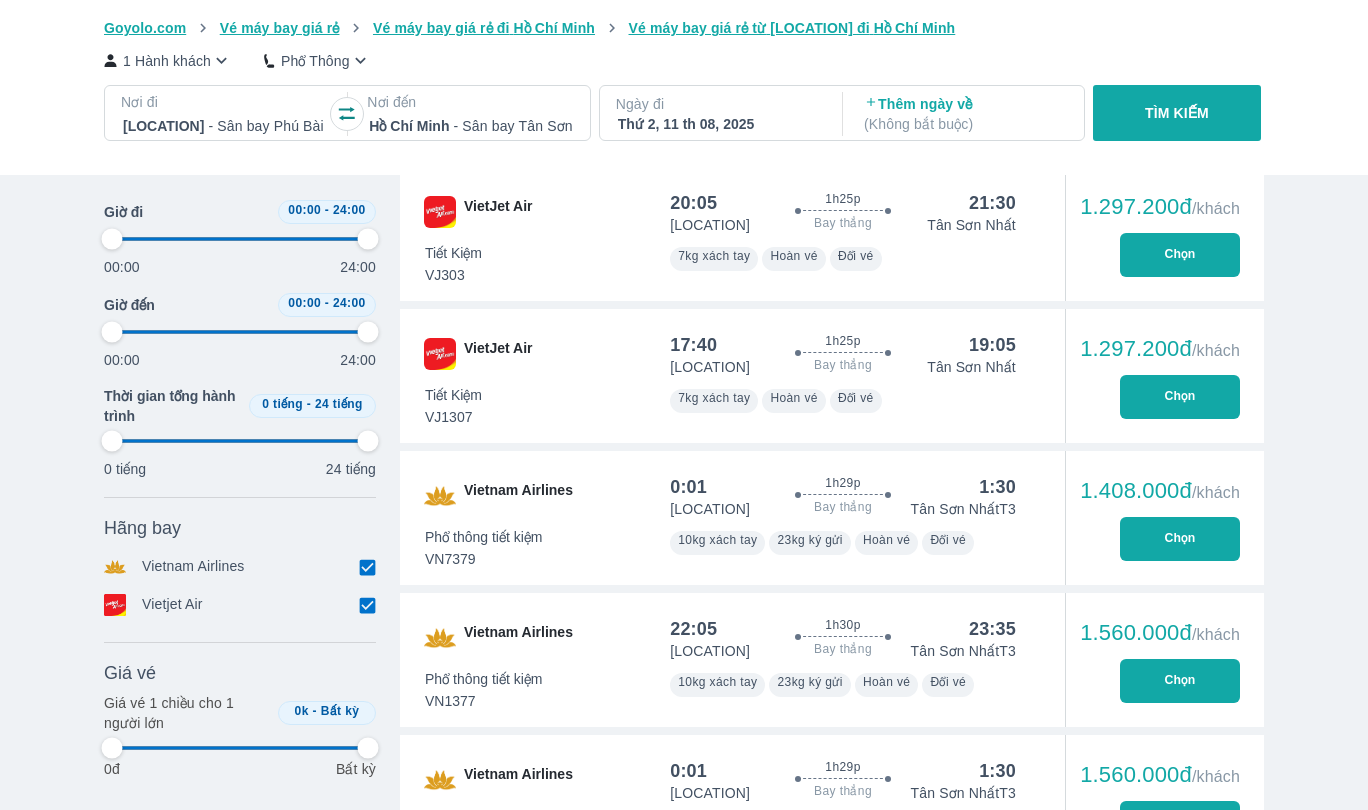 type on "97.9166666666667" 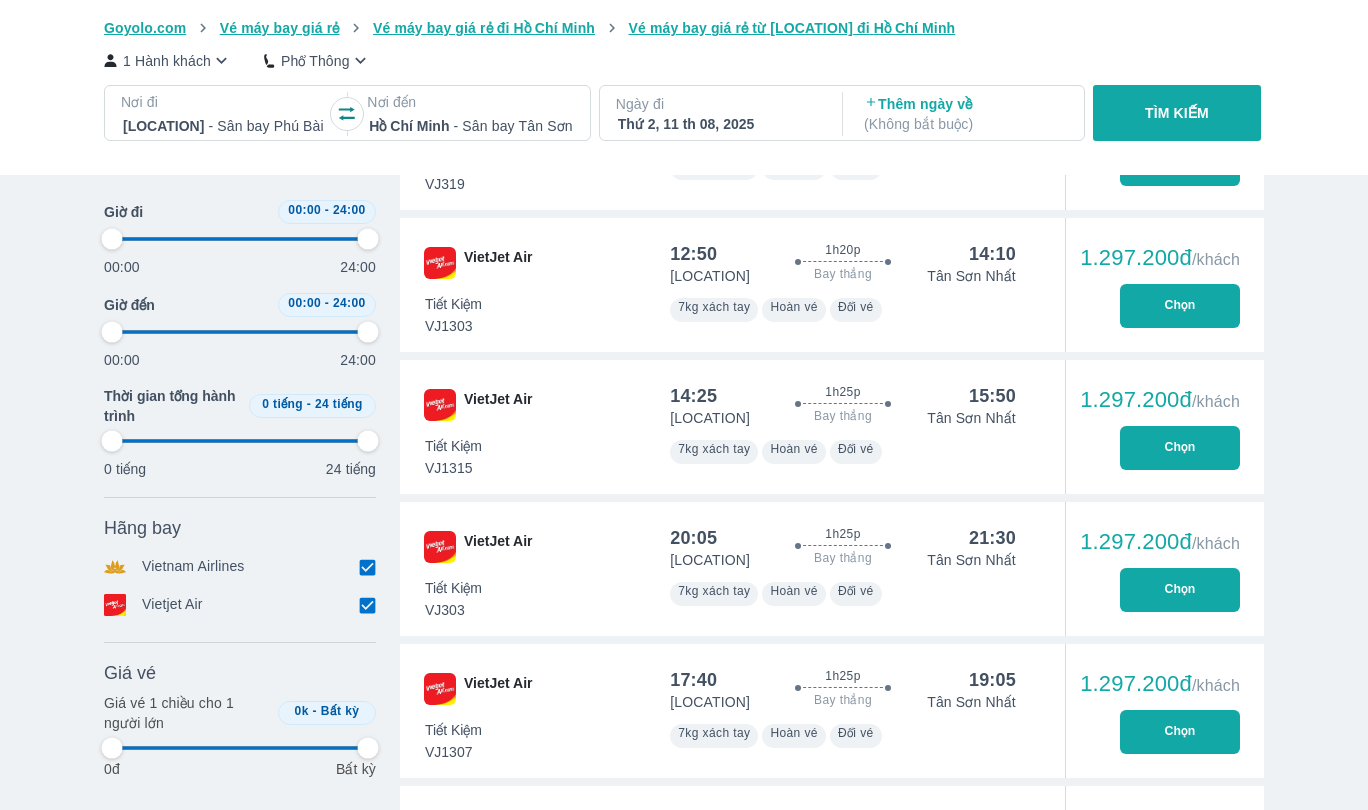 type on "97.9166666666667" 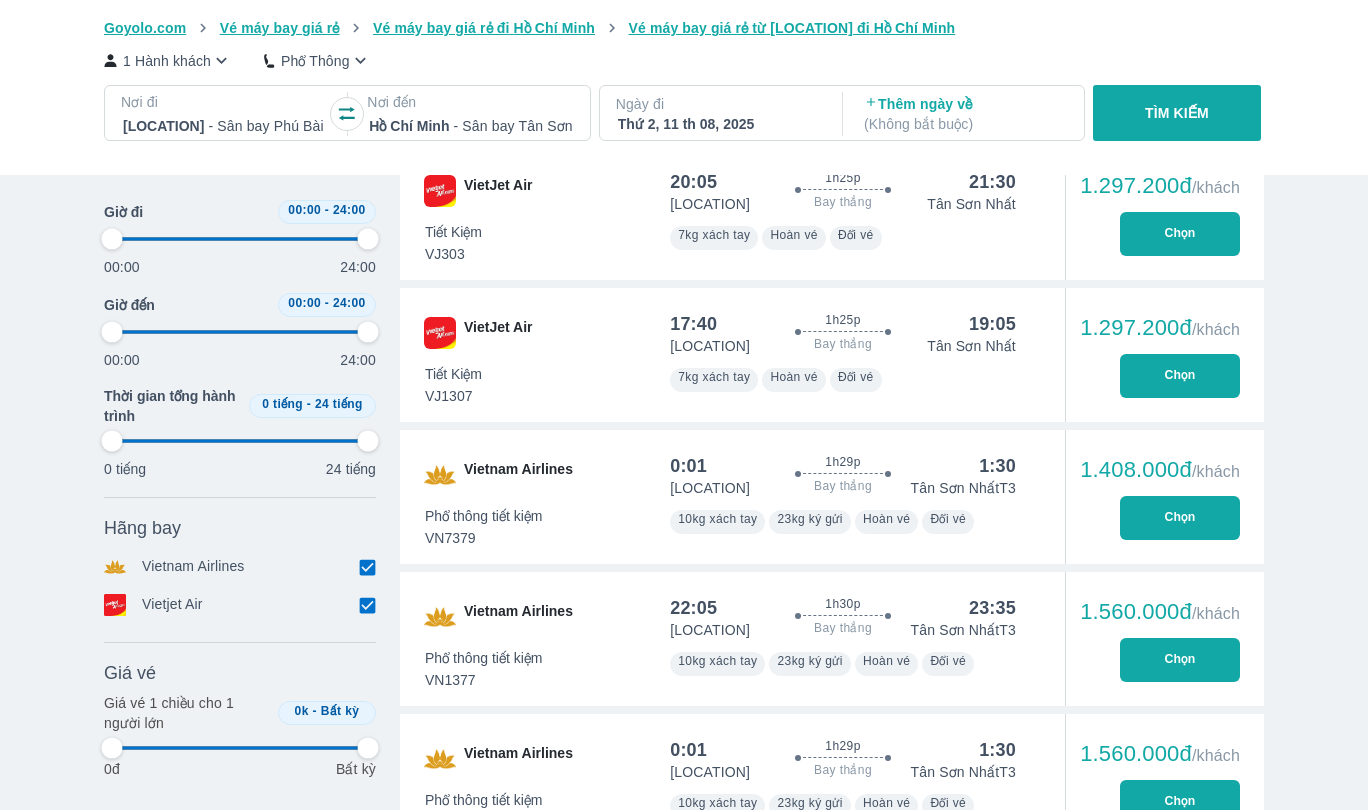 type on "97.9166666666667" 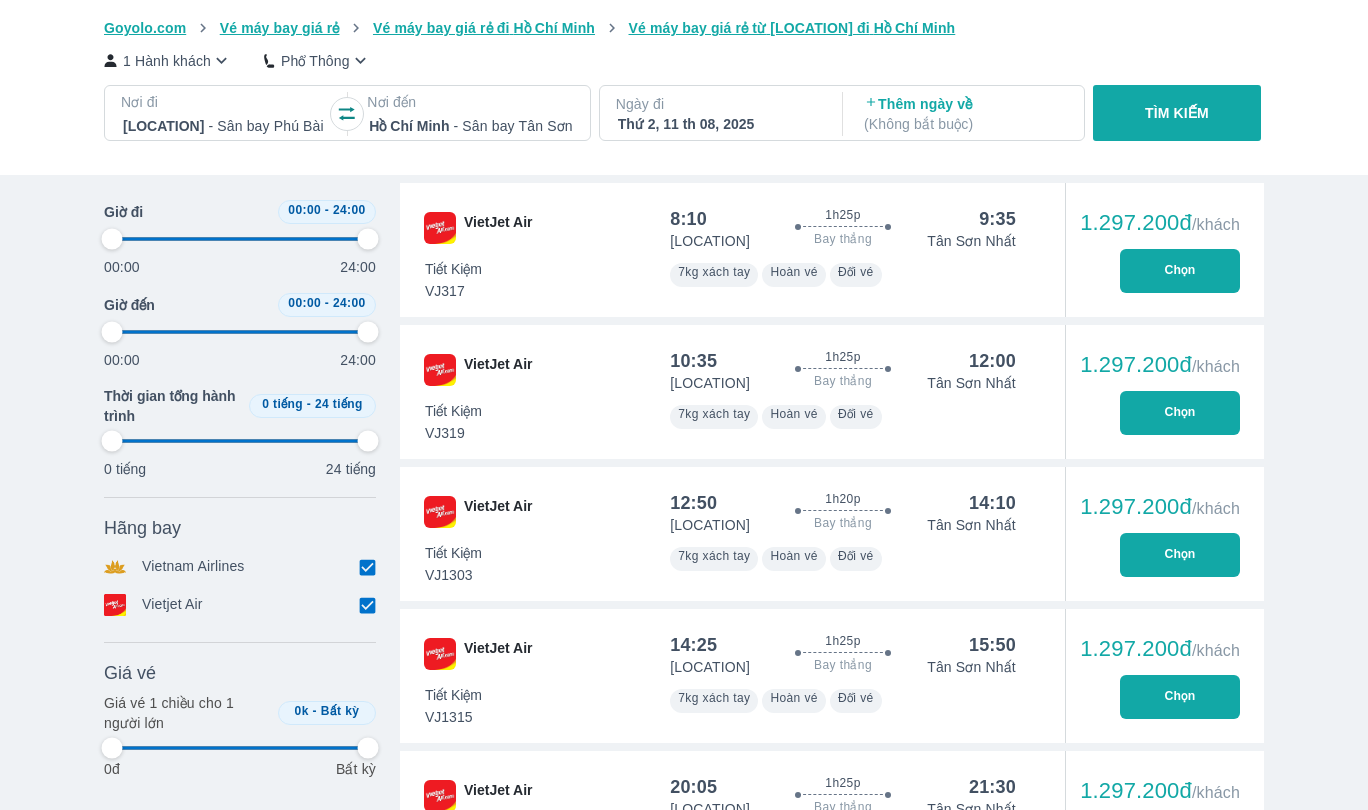 type on "97.9166666666667" 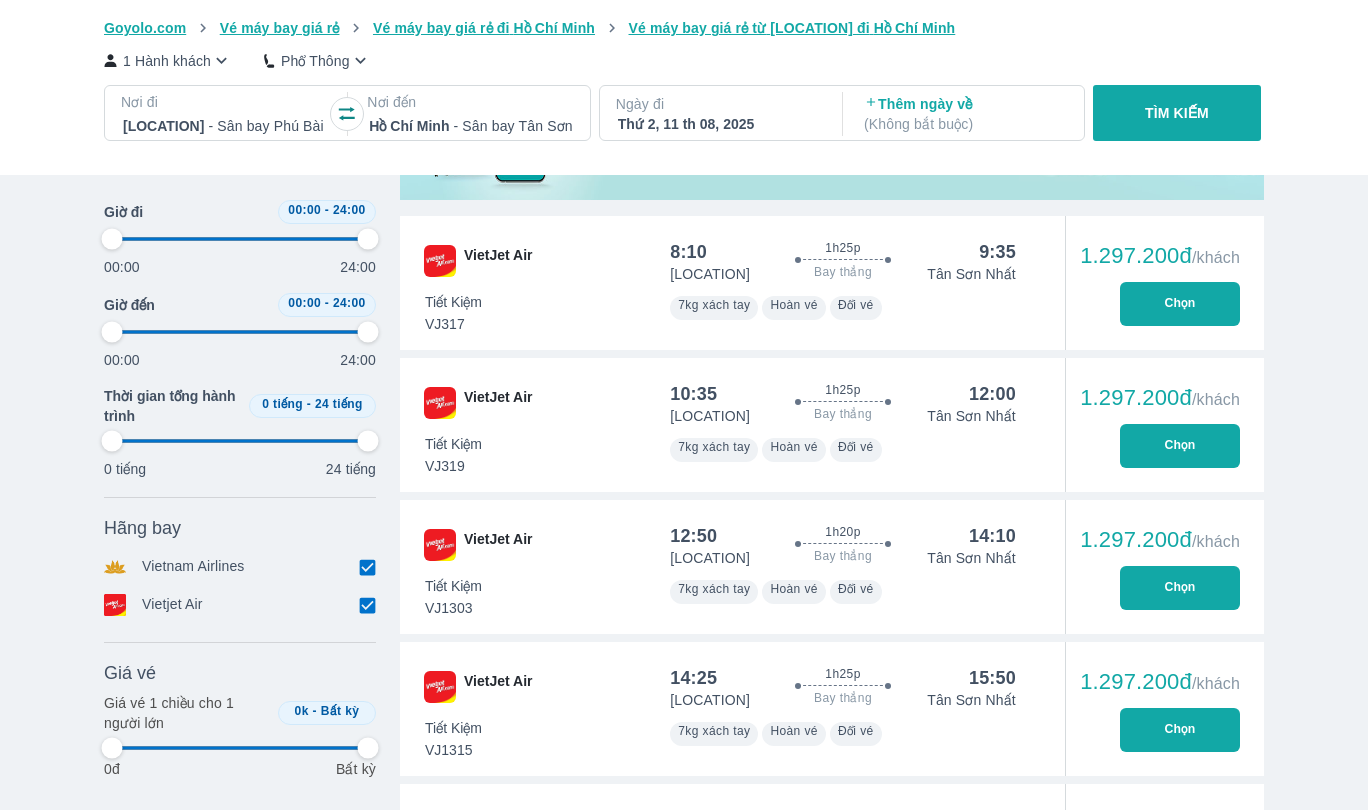 type on "97.9166666666667" 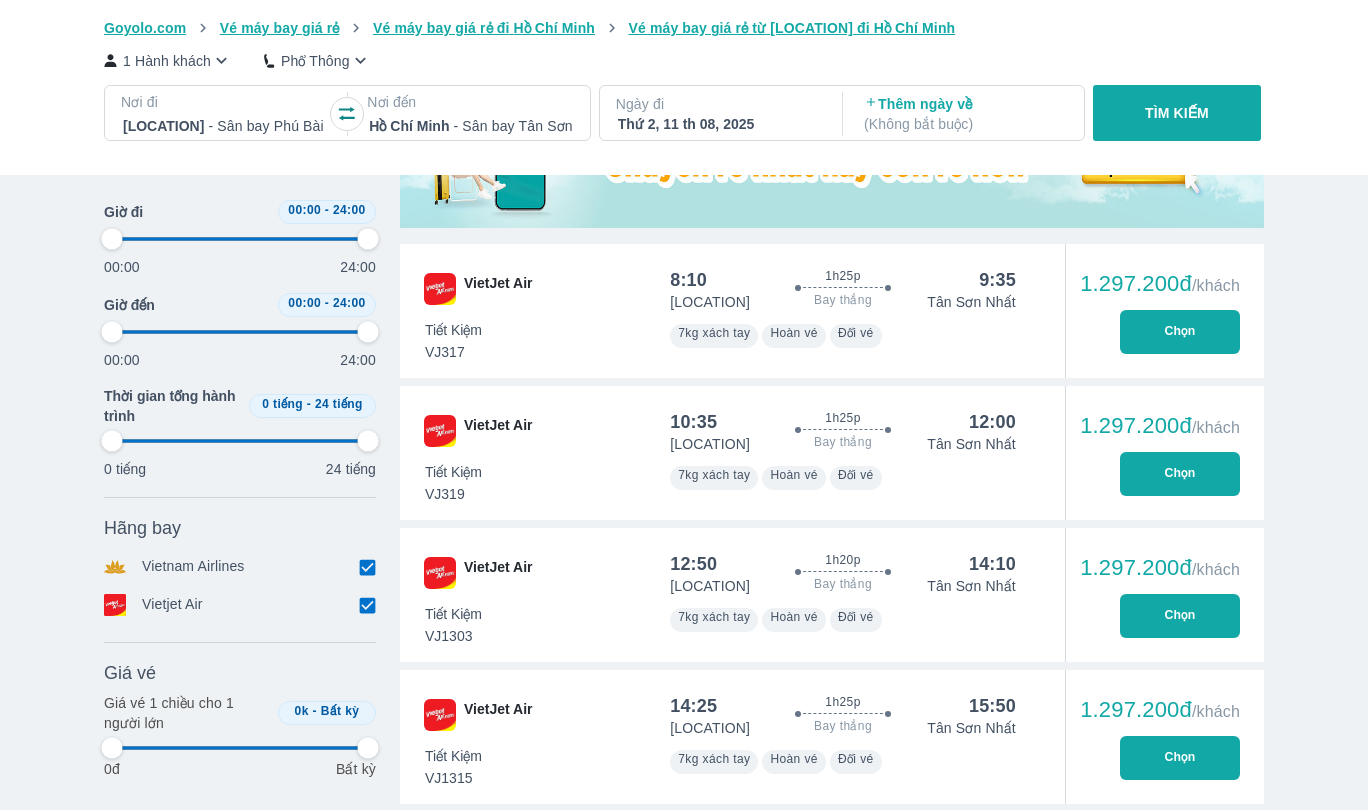 type on "97.9166666666667" 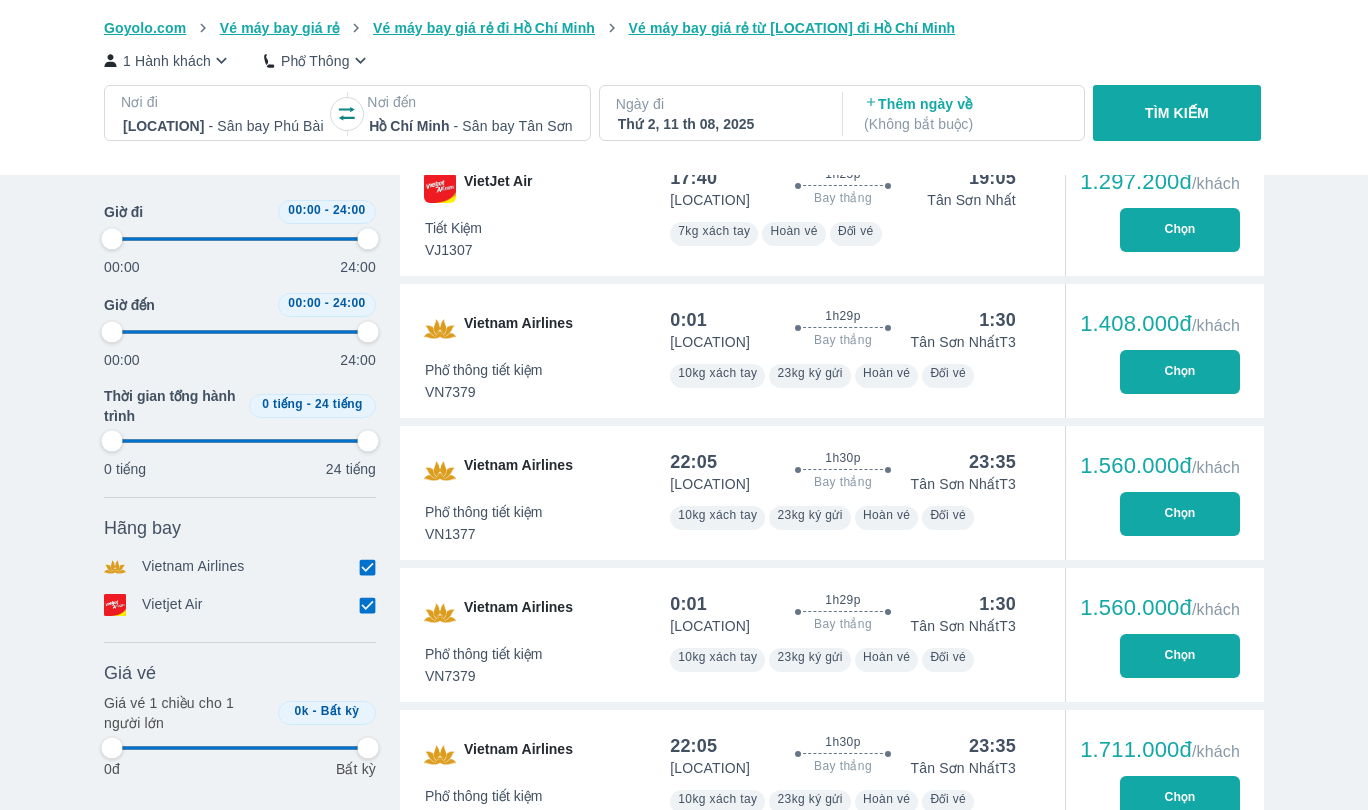 scroll, scrollTop: 1551, scrollLeft: 0, axis: vertical 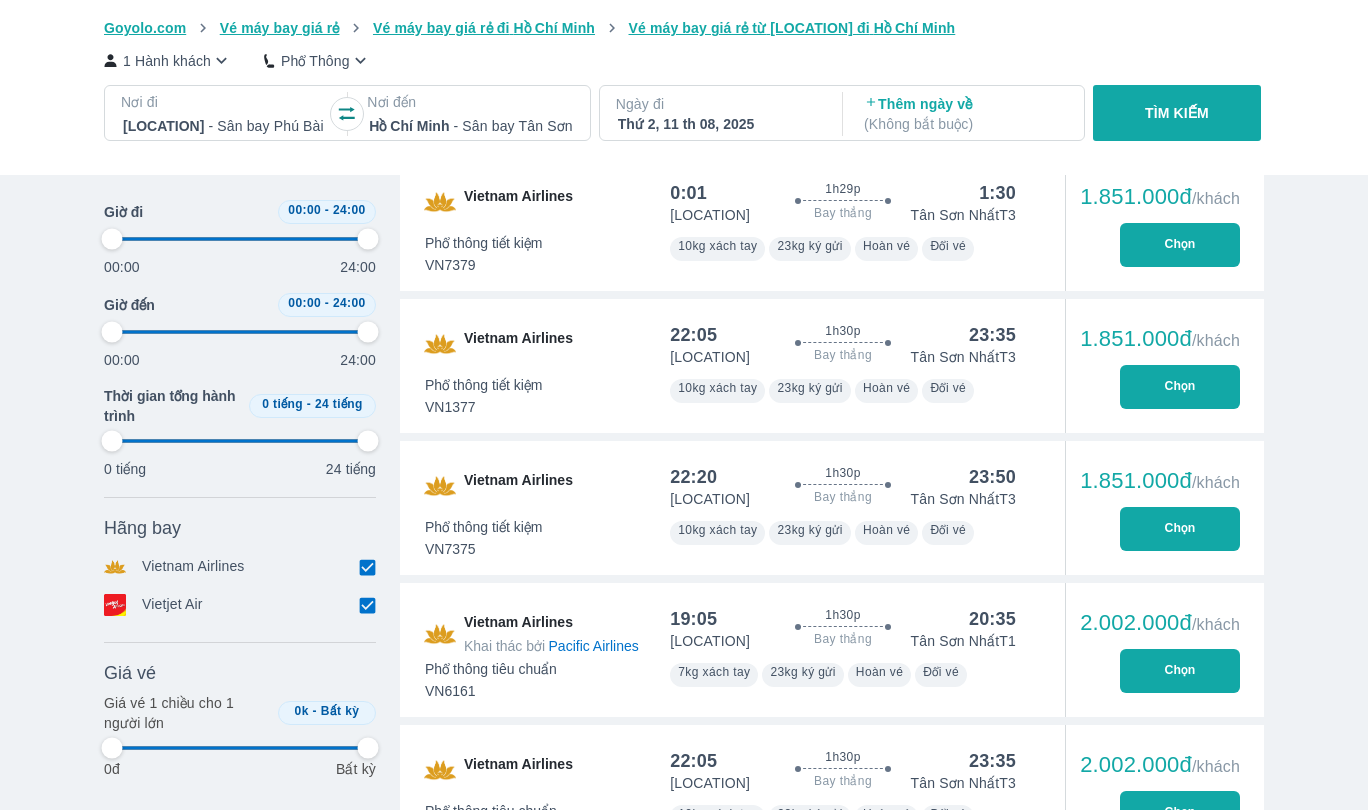 type on "97.9166666666667" 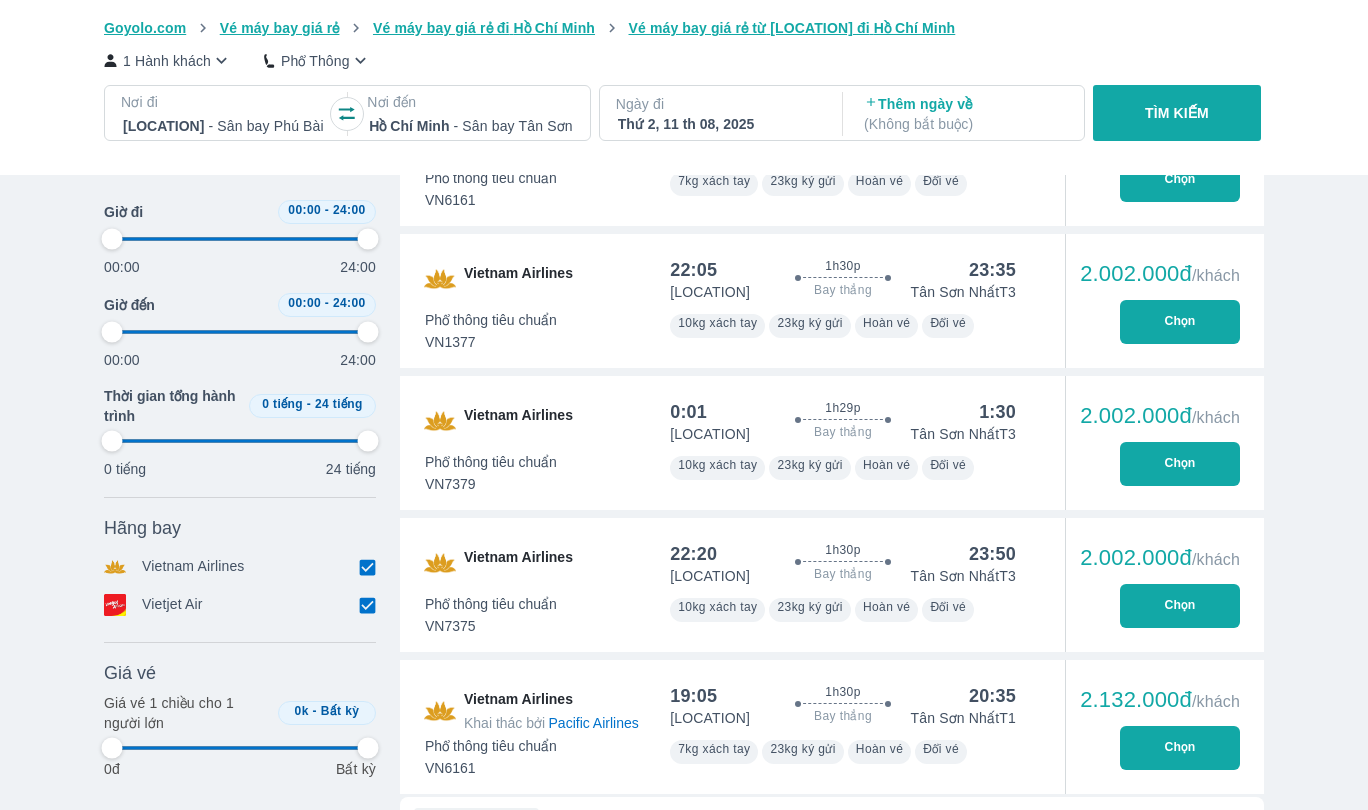 type on "97.9166666666667" 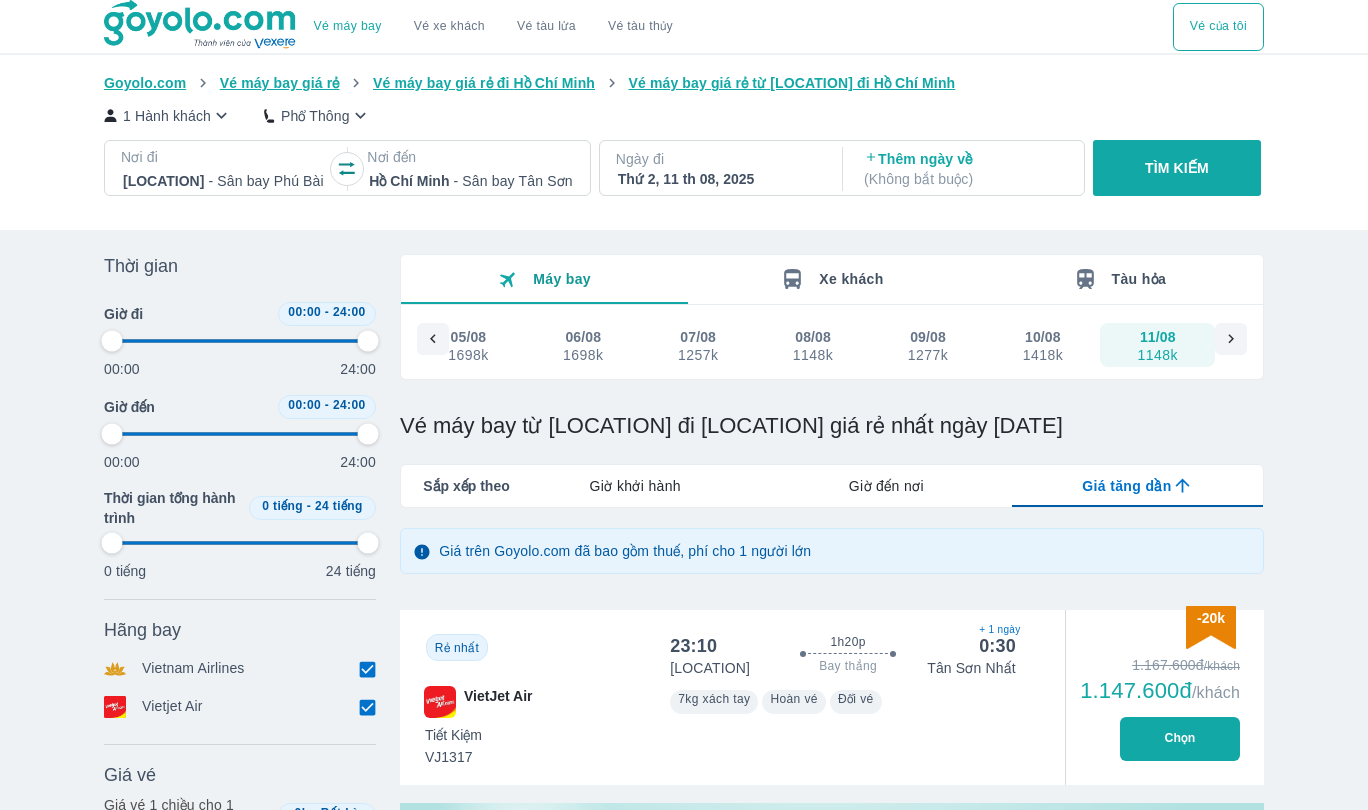 scroll, scrollTop: 0, scrollLeft: 0, axis: both 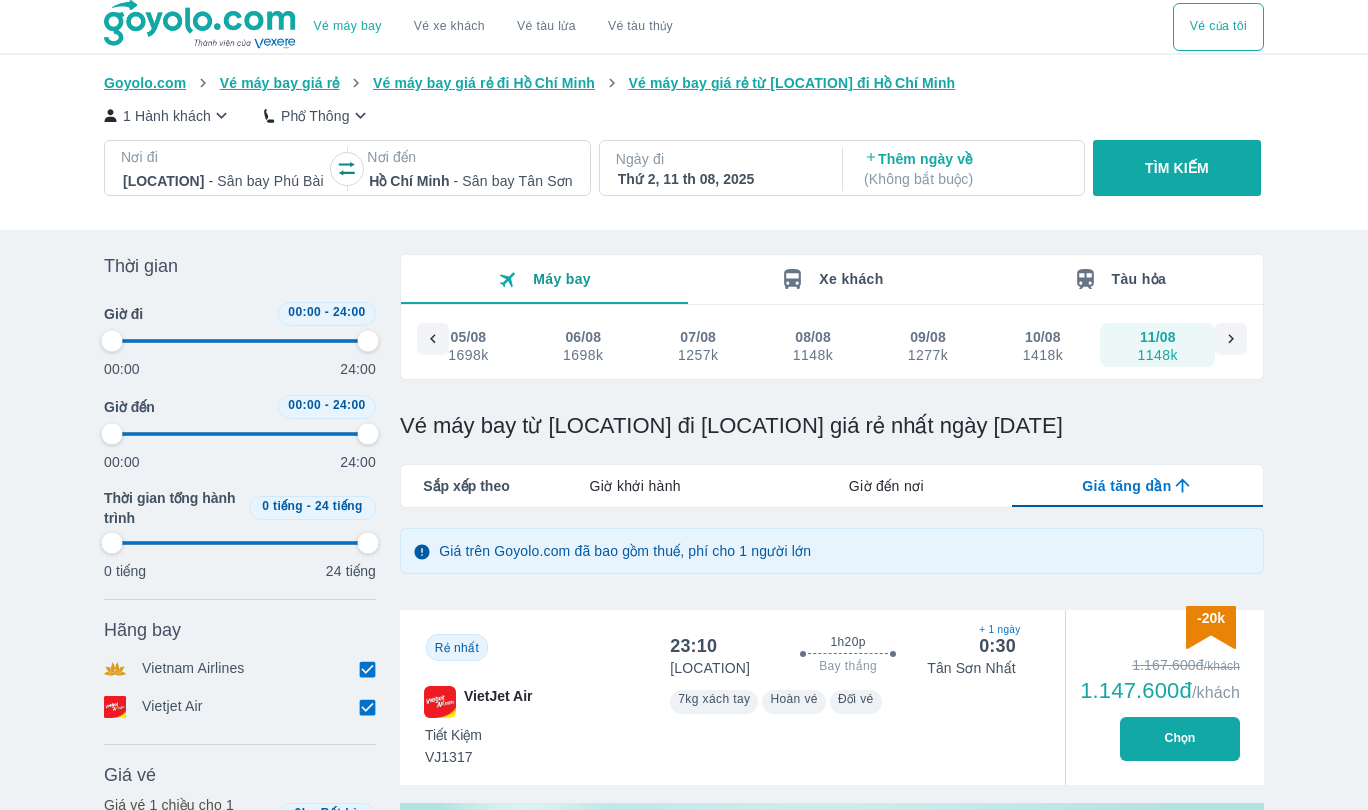 type on "97.9166666666667" 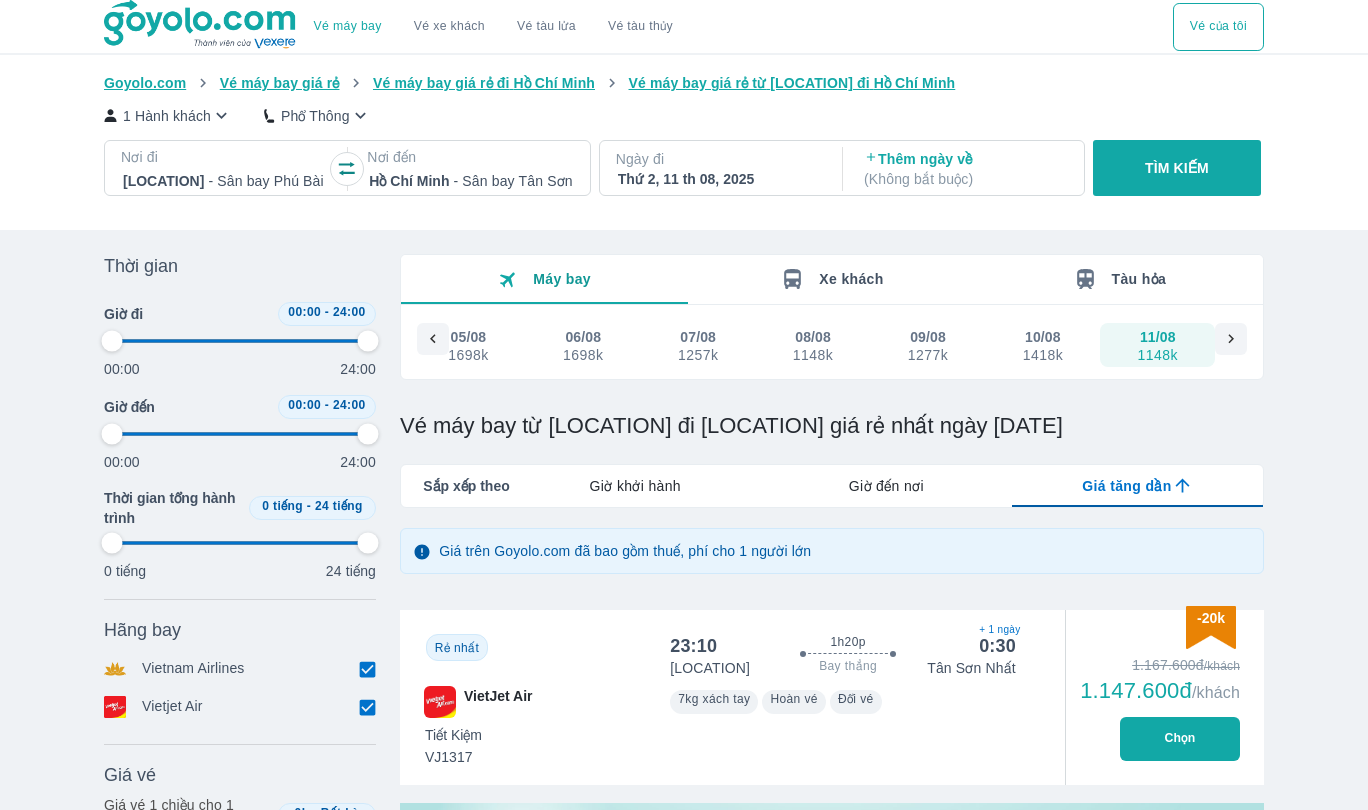 type on "97.9166666666667" 